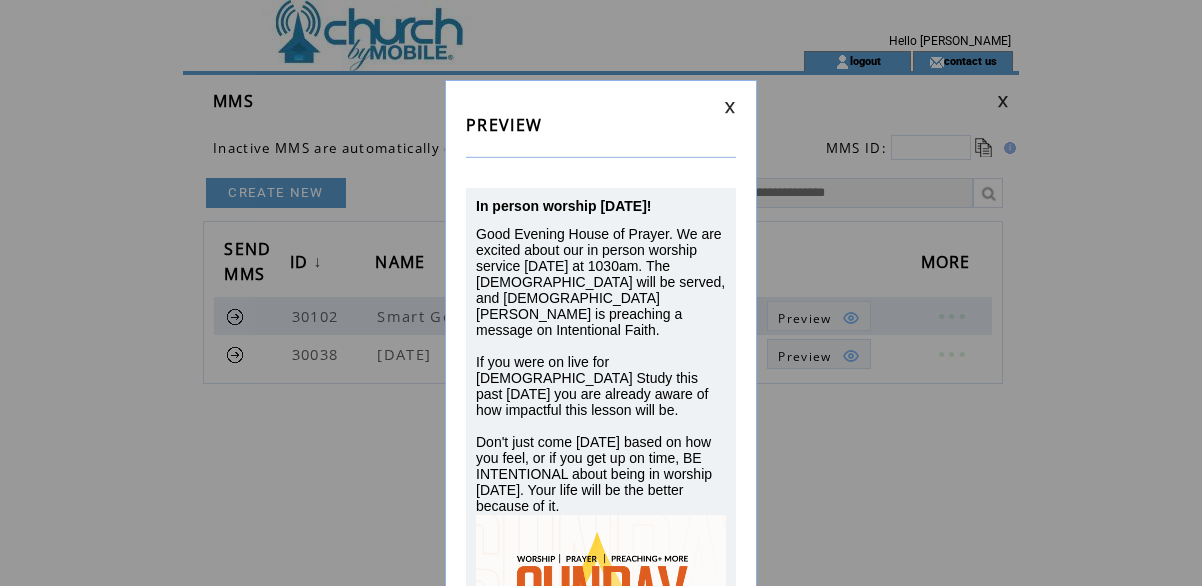 scroll, scrollTop: 0, scrollLeft: 0, axis: both 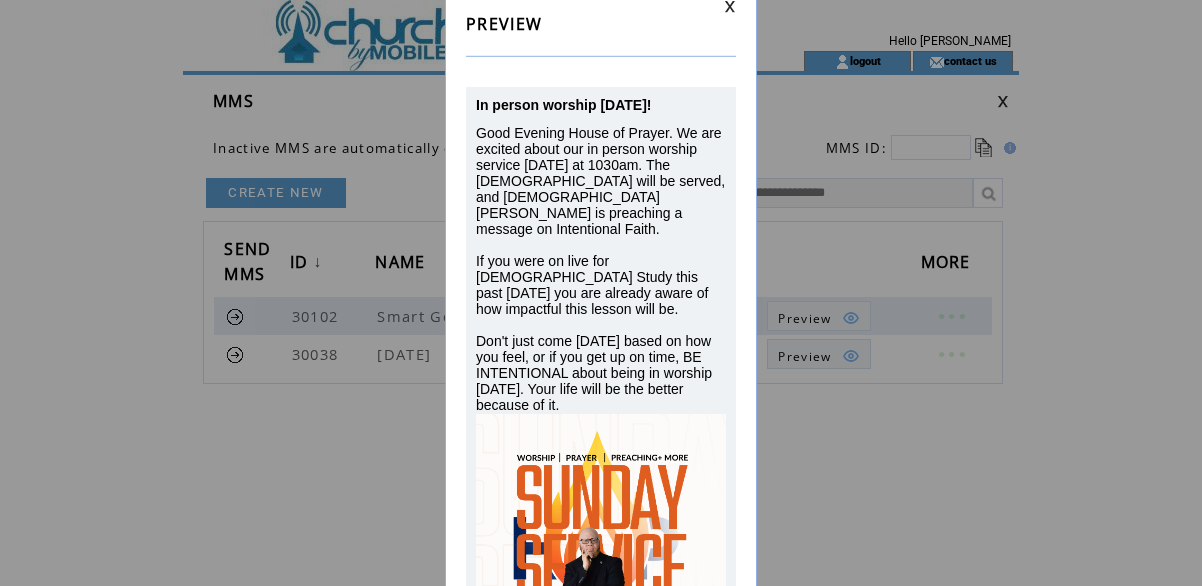 click on "PREVIEW In person worship [DATE]! Good Evening House of Prayer. We are excited about our in person worship service [DATE] at 1030am. The [DEMOGRAPHIC_DATA] will be served, and [DEMOGRAPHIC_DATA] [PERSON_NAME] is preaching a message on Intentional Faith.  If you were on live for [DEMOGRAPHIC_DATA] Study this past [DATE] you are already aware of how impactful this lesson will be.  Don't just come [DATE] based on how you feel, or if you get up on time, BE INTENTIONAL about being in worship [DATE]. Your life will be the better because of it." at bounding box center (601, 293) 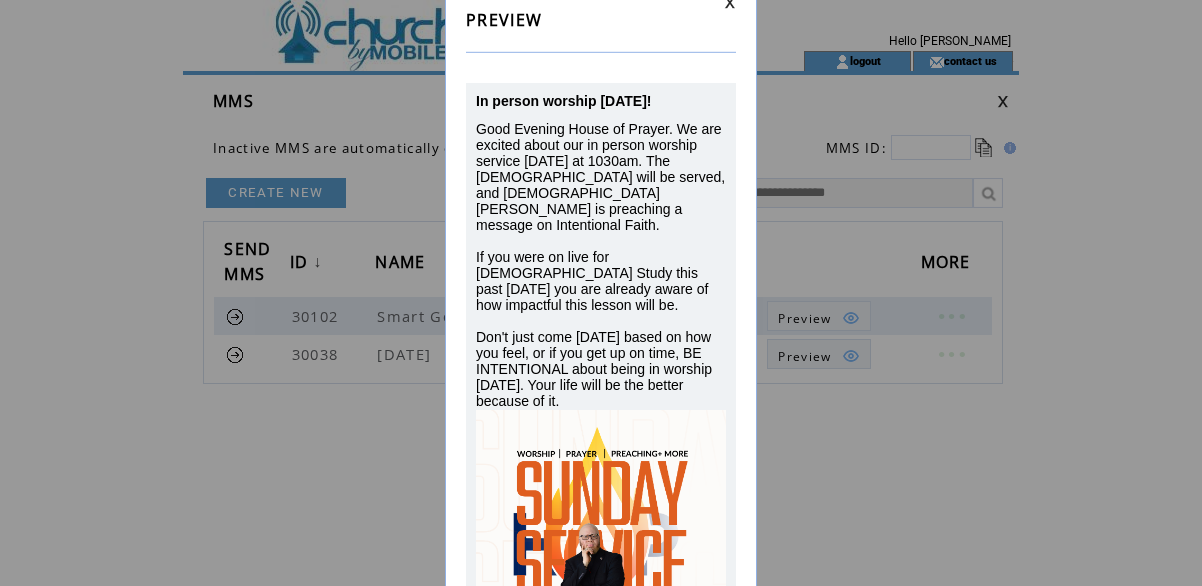 scroll, scrollTop: 0, scrollLeft: 0, axis: both 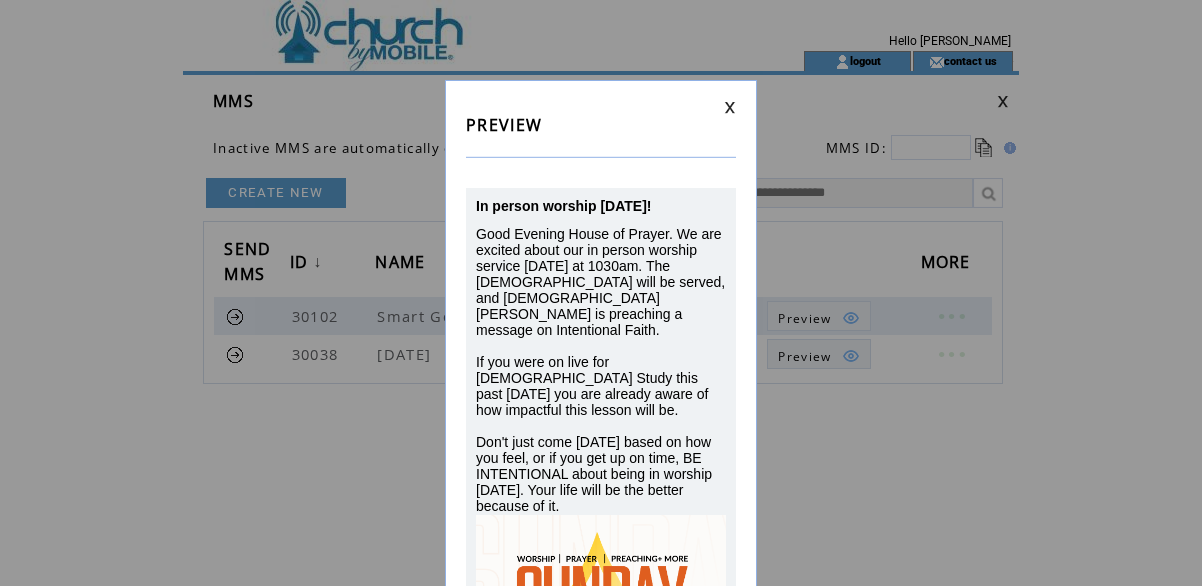 click at bounding box center [730, 107] 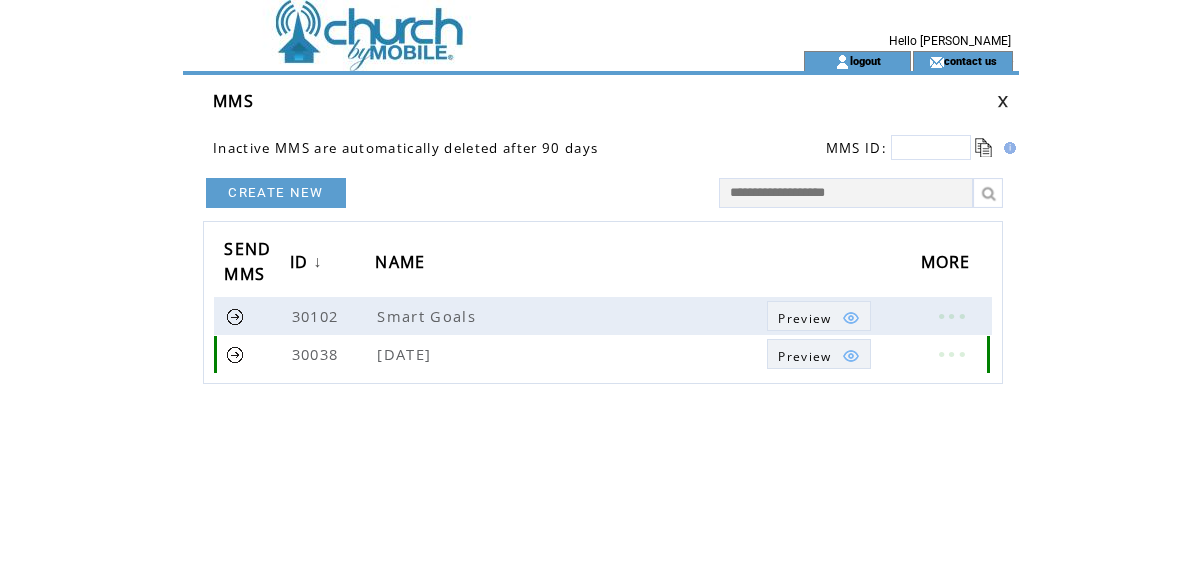 click at bounding box center (235, 354) 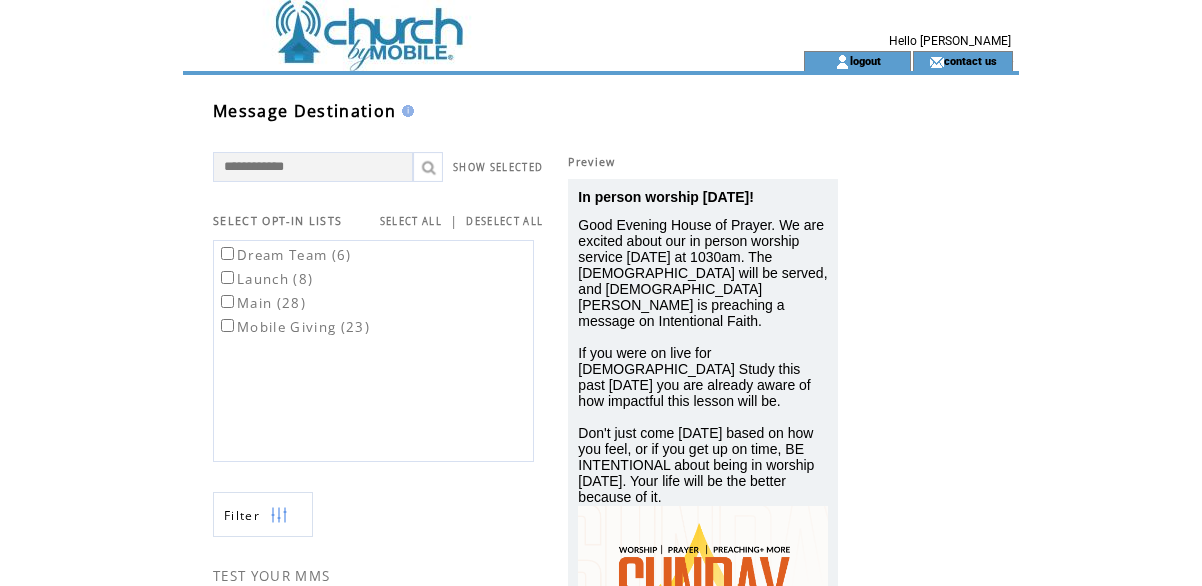 scroll, scrollTop: 0, scrollLeft: 0, axis: both 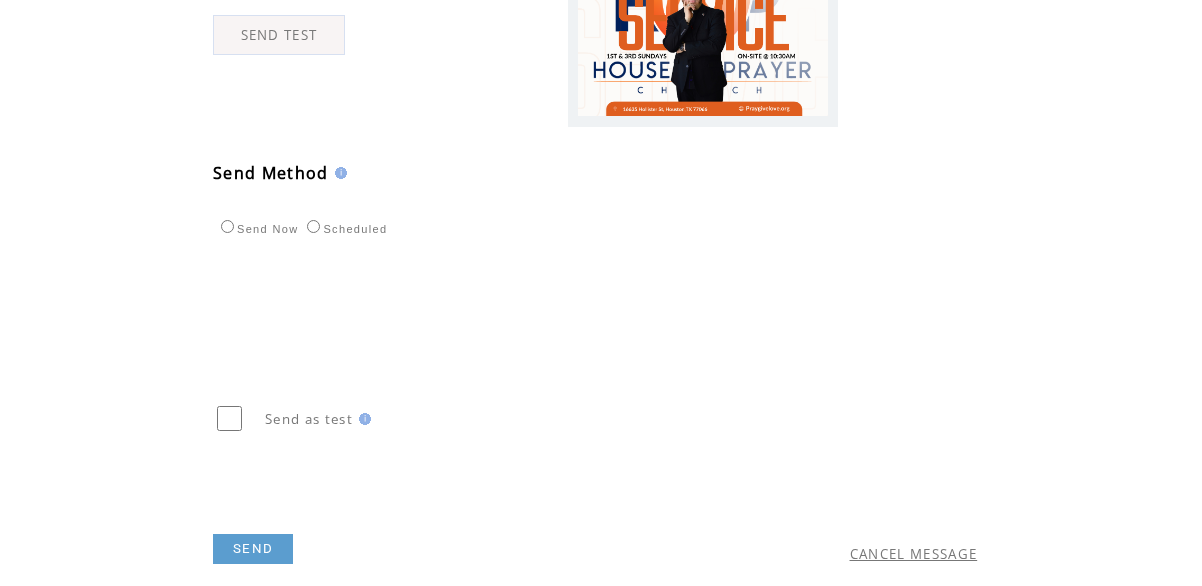 click on "SEND" at bounding box center [253, 549] 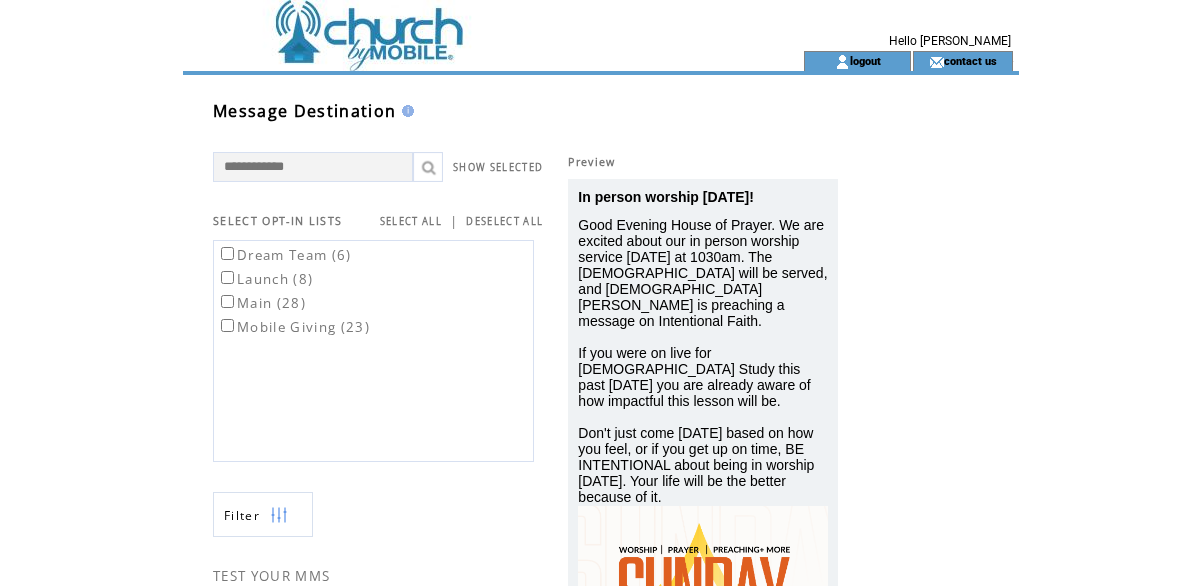 scroll, scrollTop: 1, scrollLeft: 0, axis: vertical 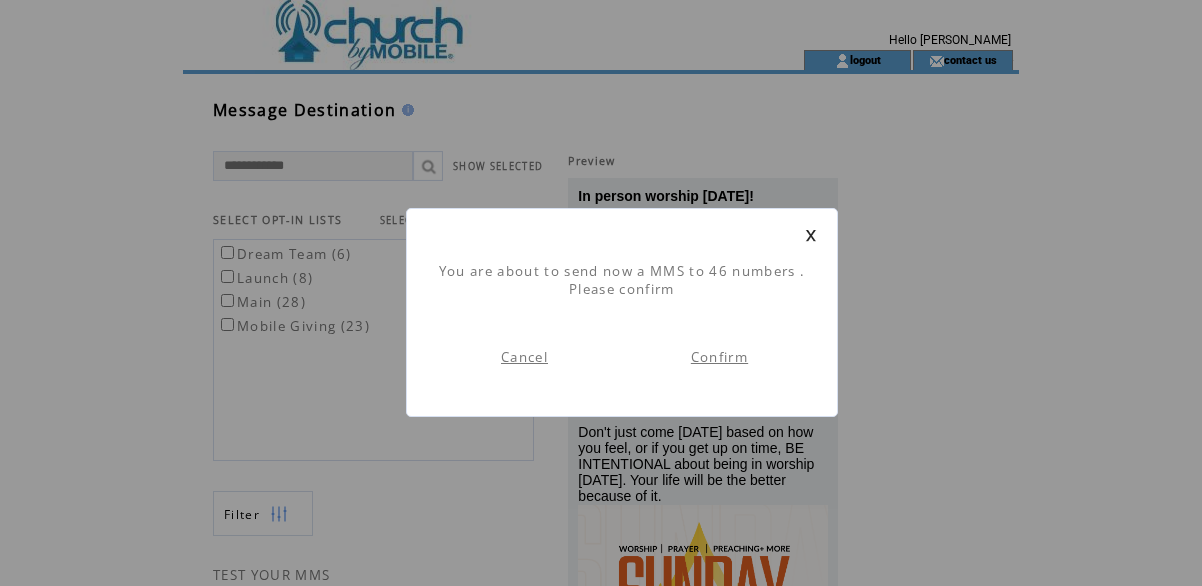 click on "Confirm" at bounding box center (719, 357) 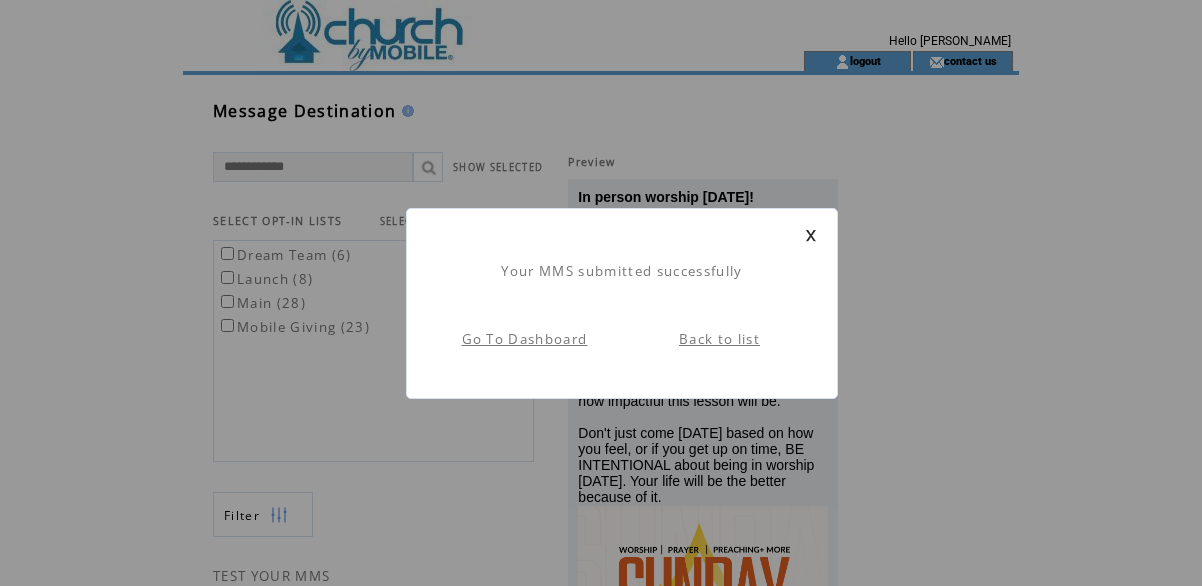 scroll, scrollTop: 1, scrollLeft: 0, axis: vertical 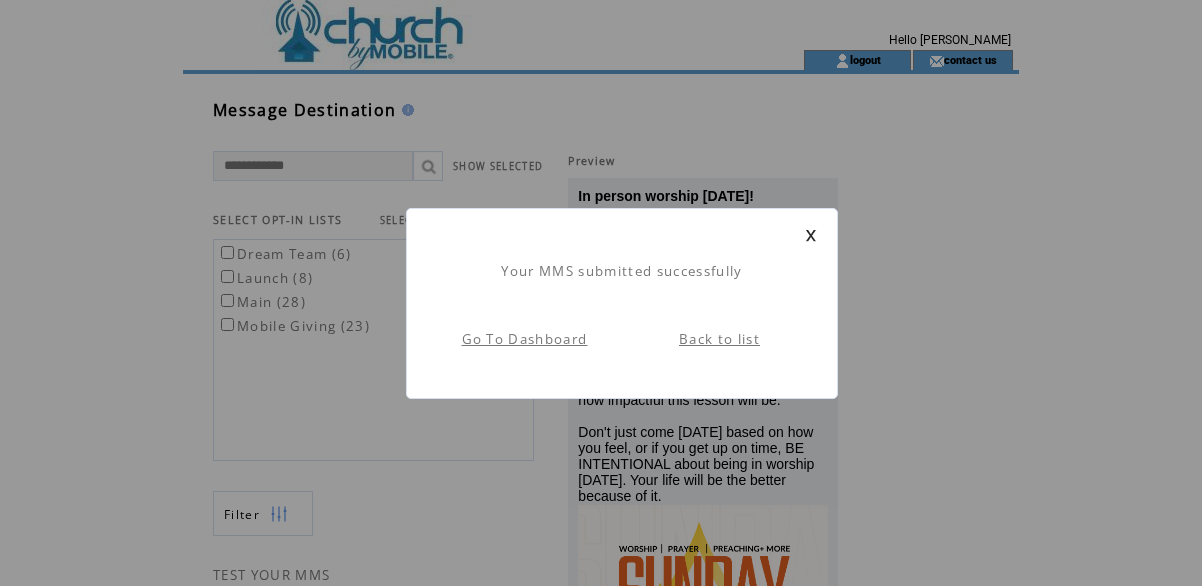 click on "Back to list" at bounding box center [719, 339] 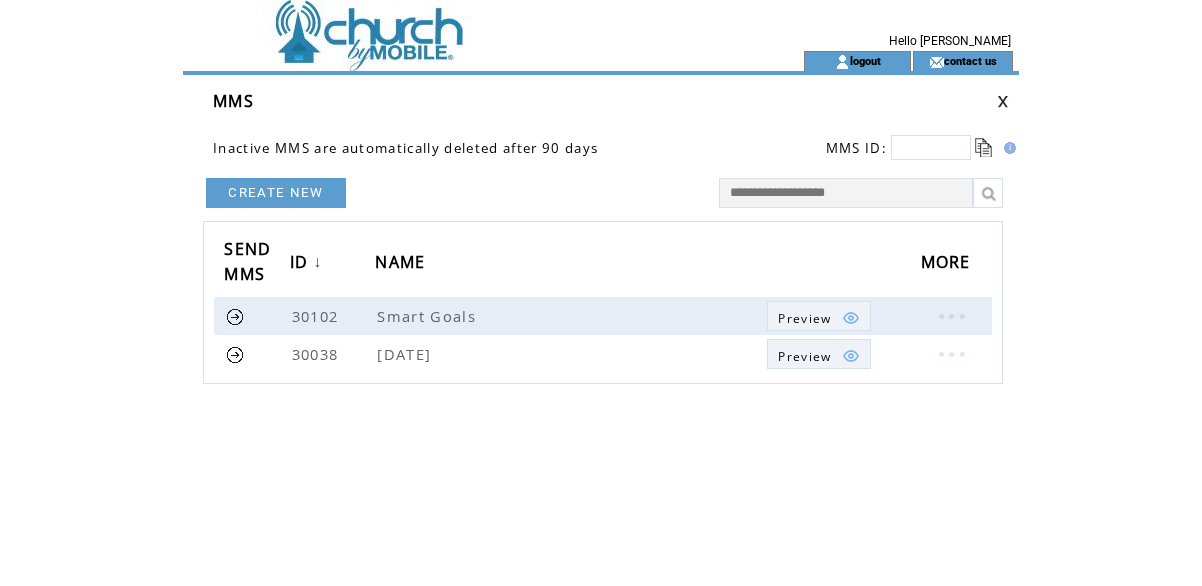 scroll, scrollTop: 90, scrollLeft: 0, axis: vertical 